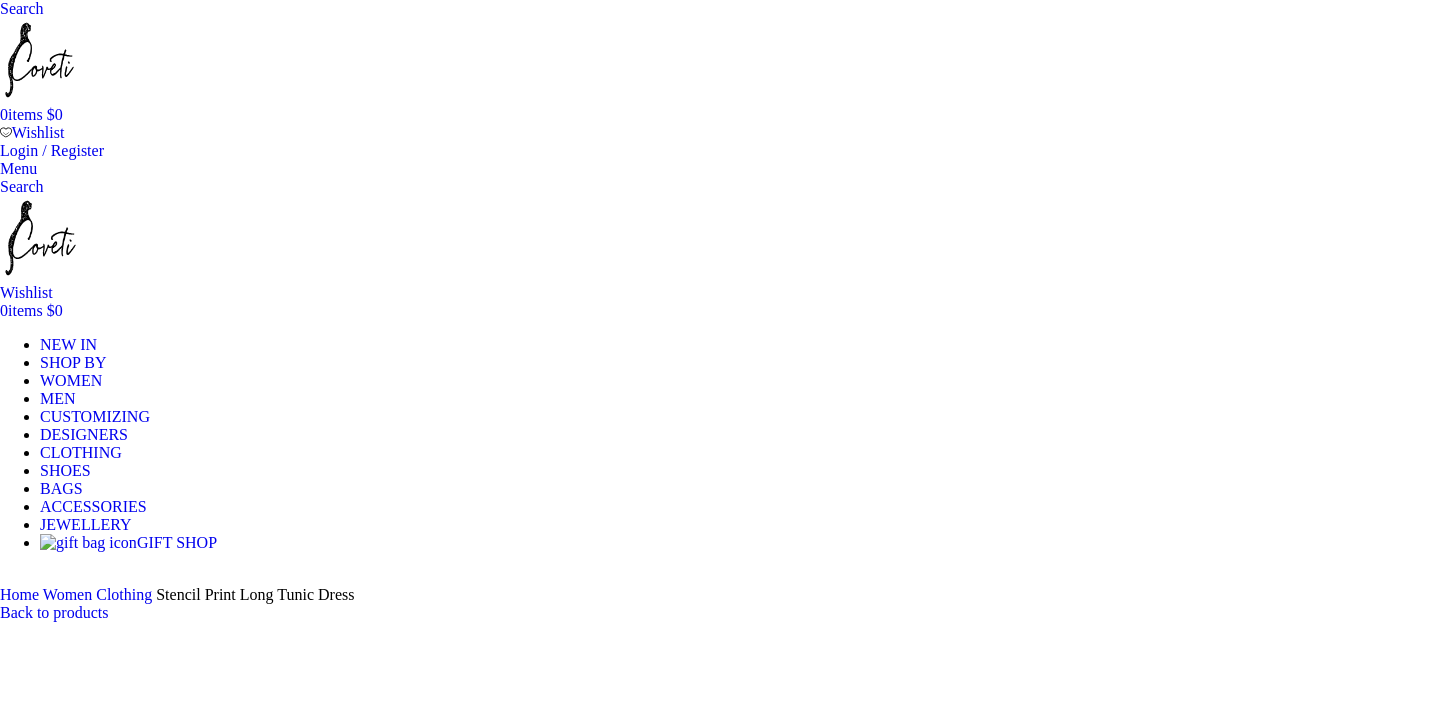 scroll, scrollTop: 0, scrollLeft: 0, axis: both 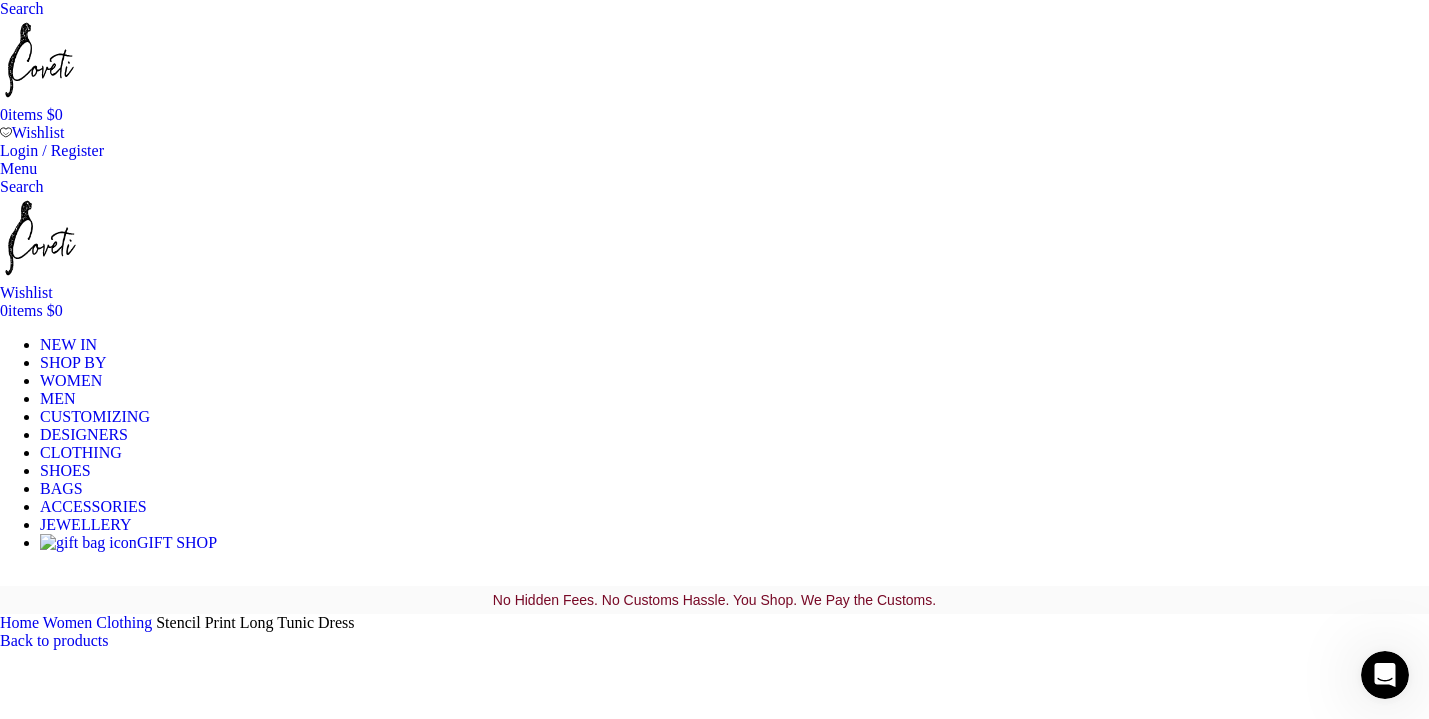 click at bounding box center [45, 2812] 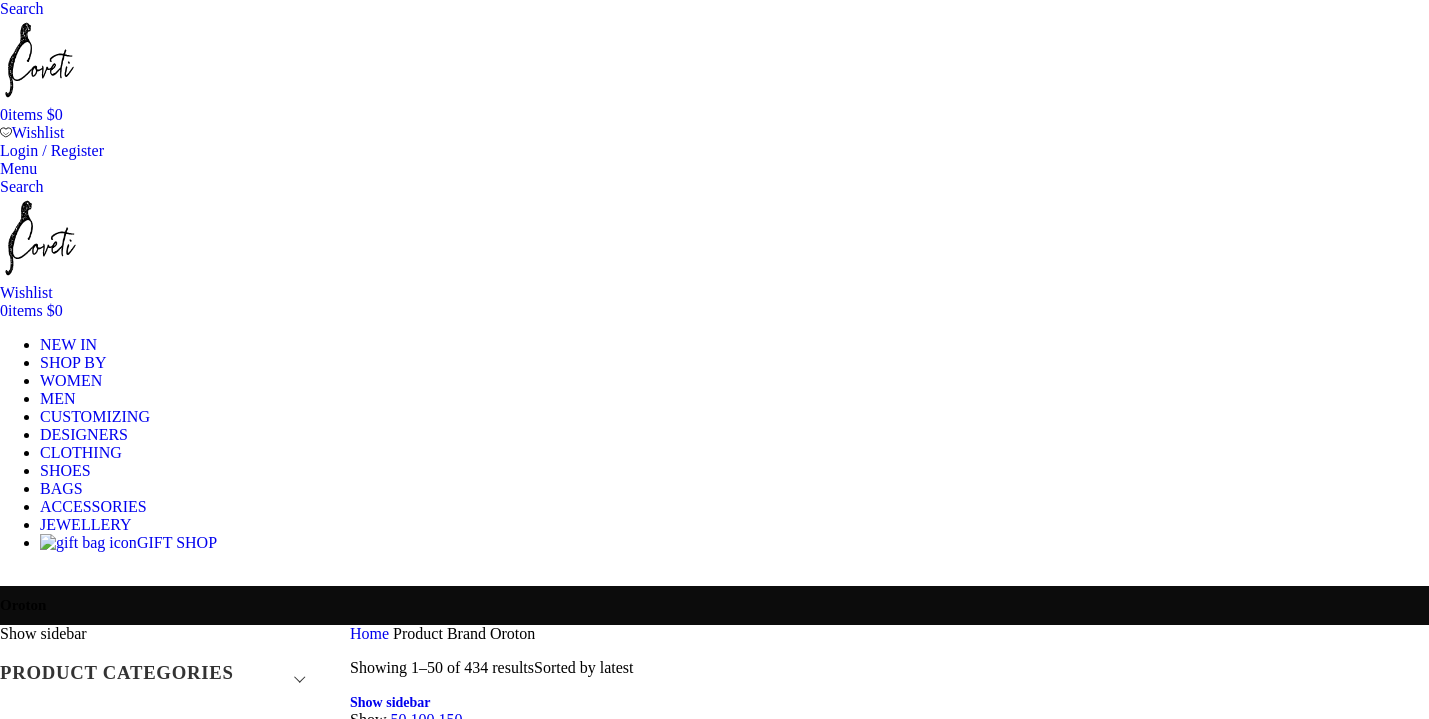 scroll, scrollTop: 0, scrollLeft: 0, axis: both 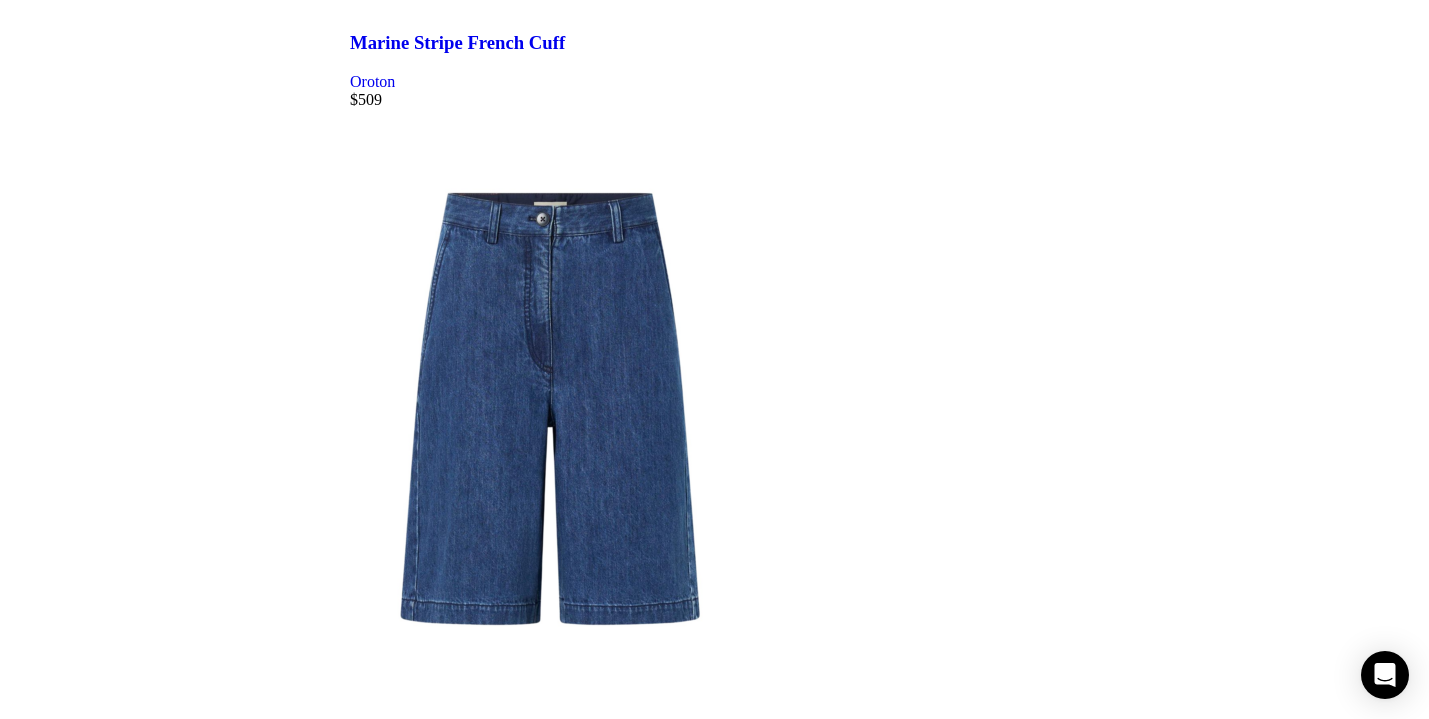 click at bounding box center (889, 8001) 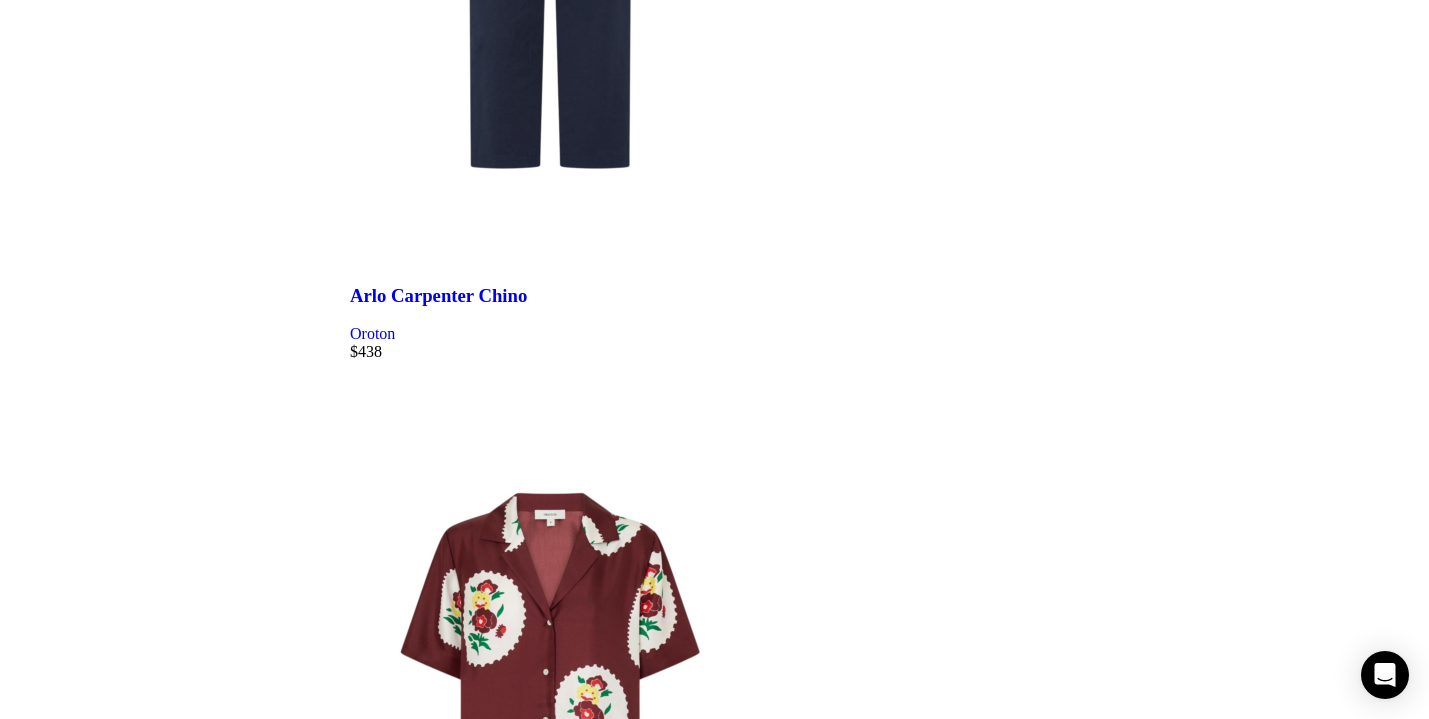 scroll, scrollTop: 7589, scrollLeft: 0, axis: vertical 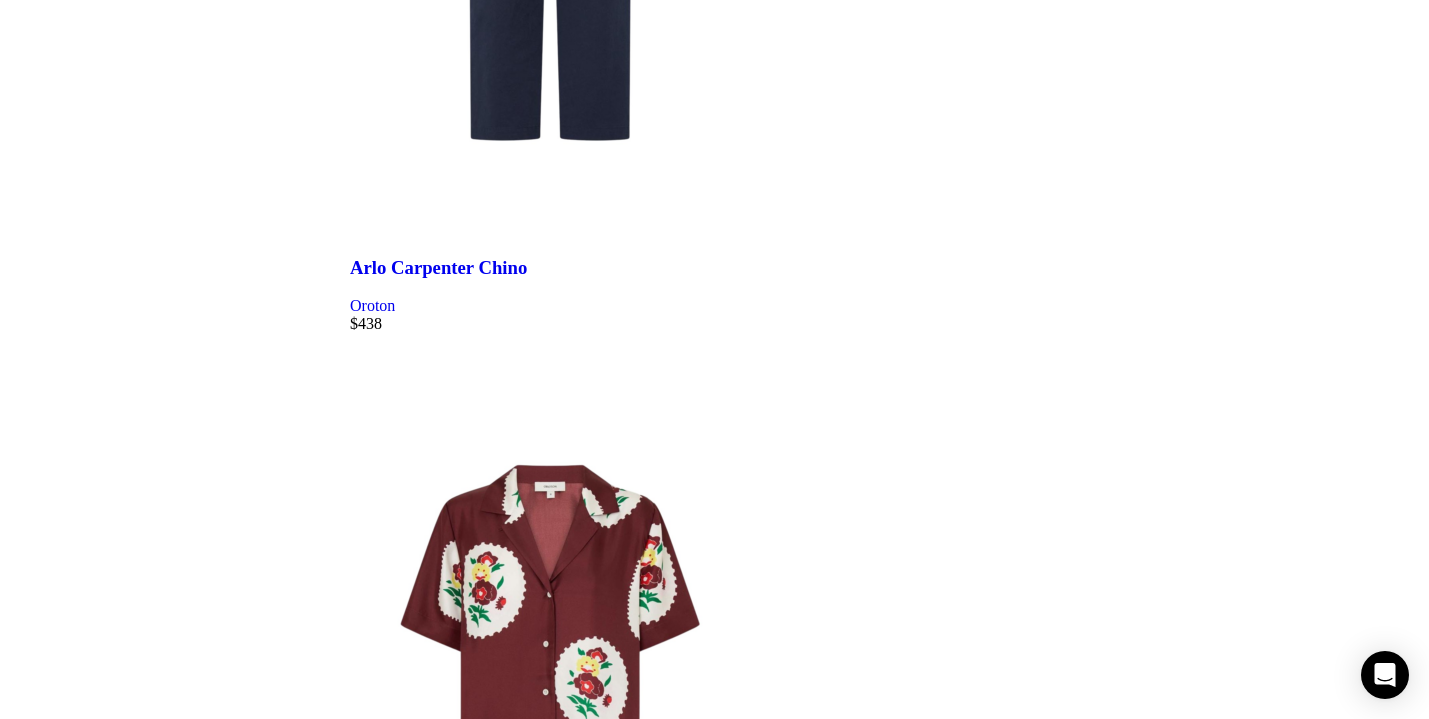 click on "2" at bounding box center [394, 29073] 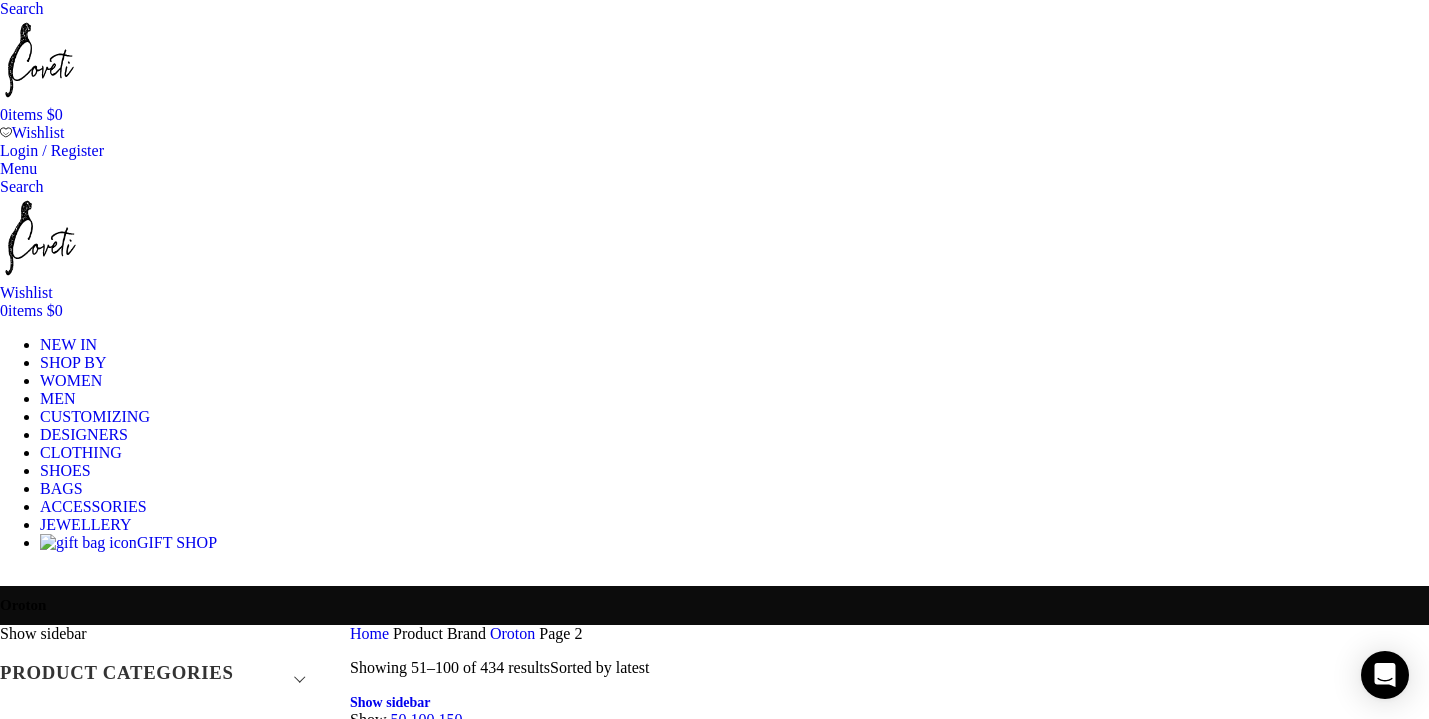 scroll, scrollTop: 0, scrollLeft: 0, axis: both 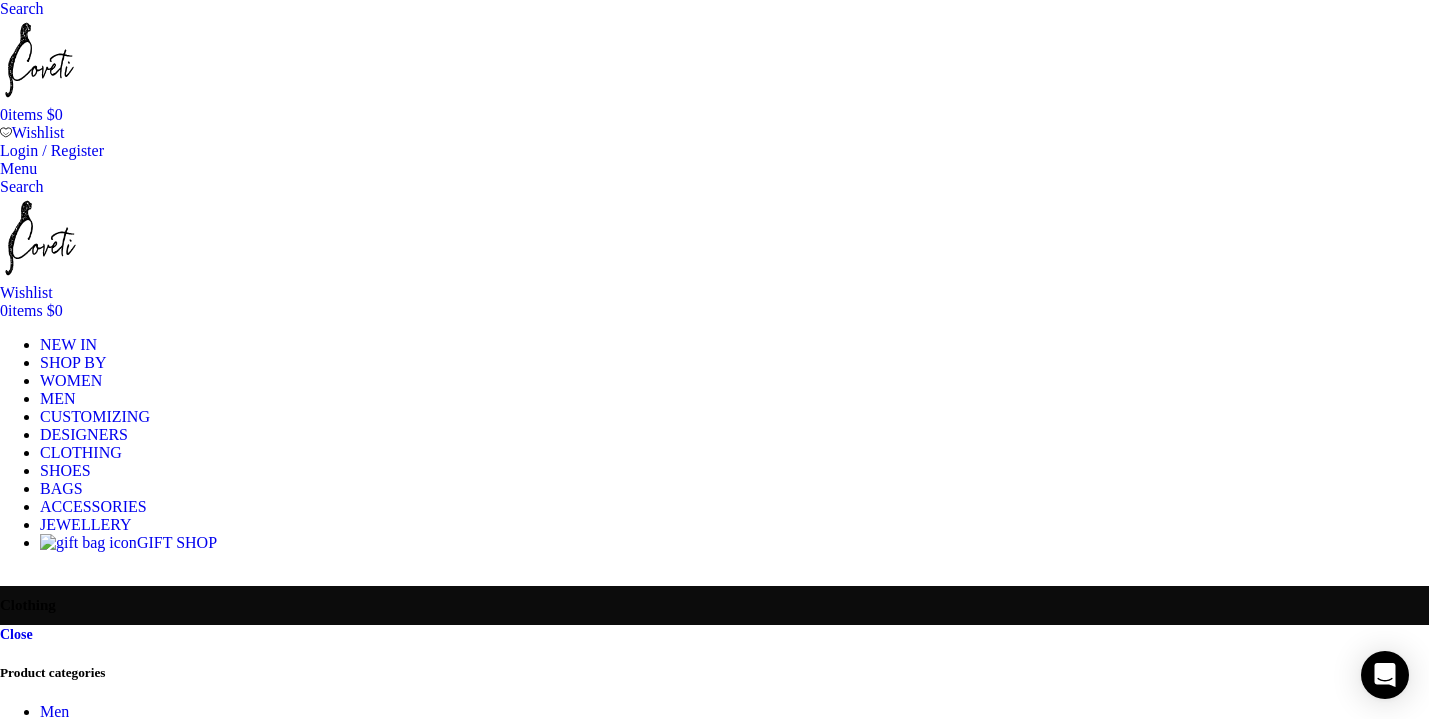 click on "Dresses" at bounding box center [145, 2277] 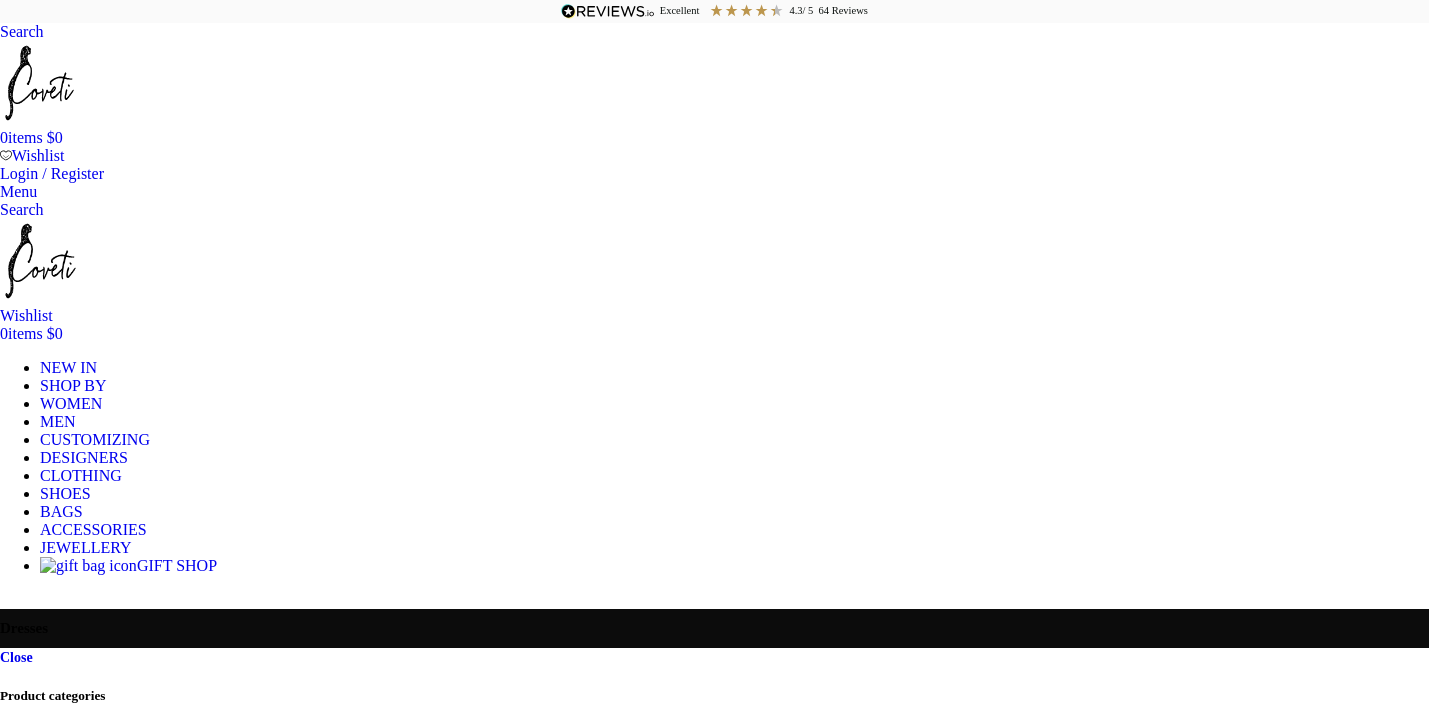 scroll, scrollTop: 0, scrollLeft: 0, axis: both 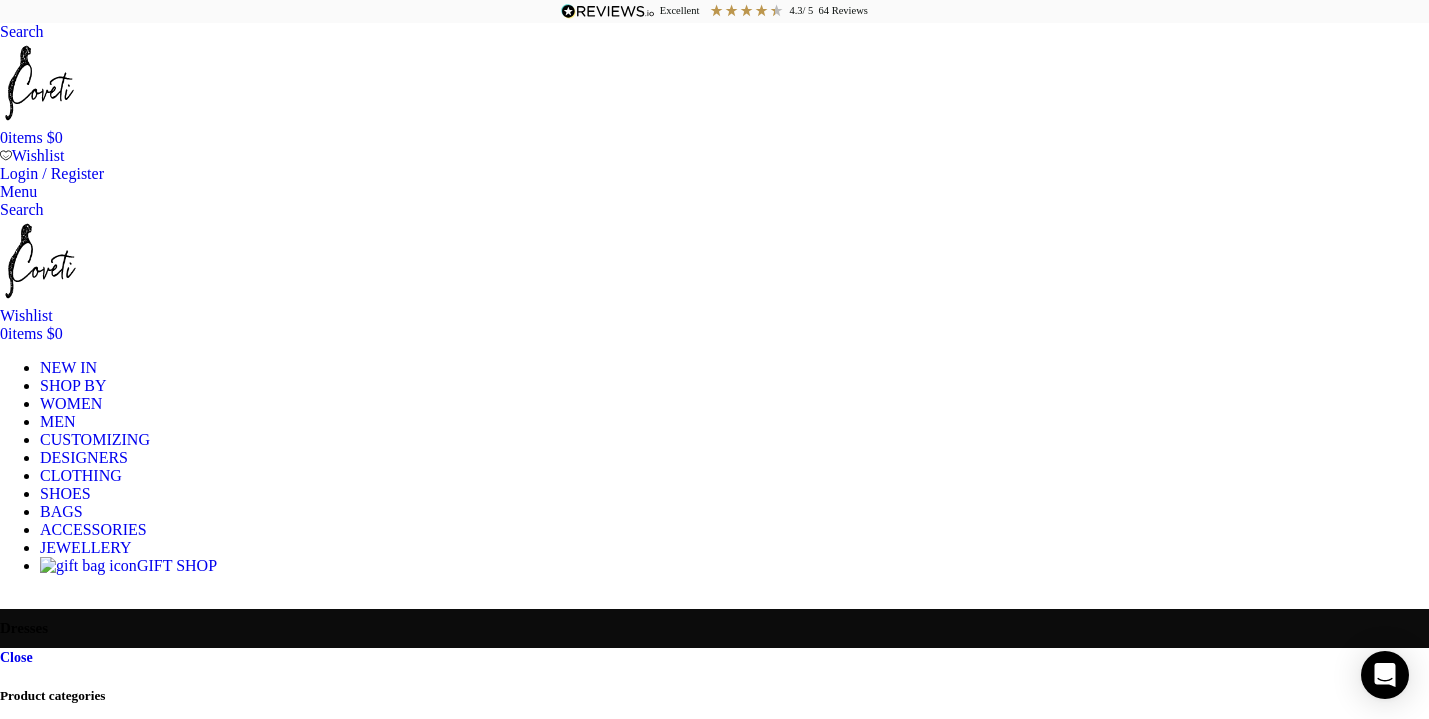click on "Apply" at bounding box center [35, 3277] 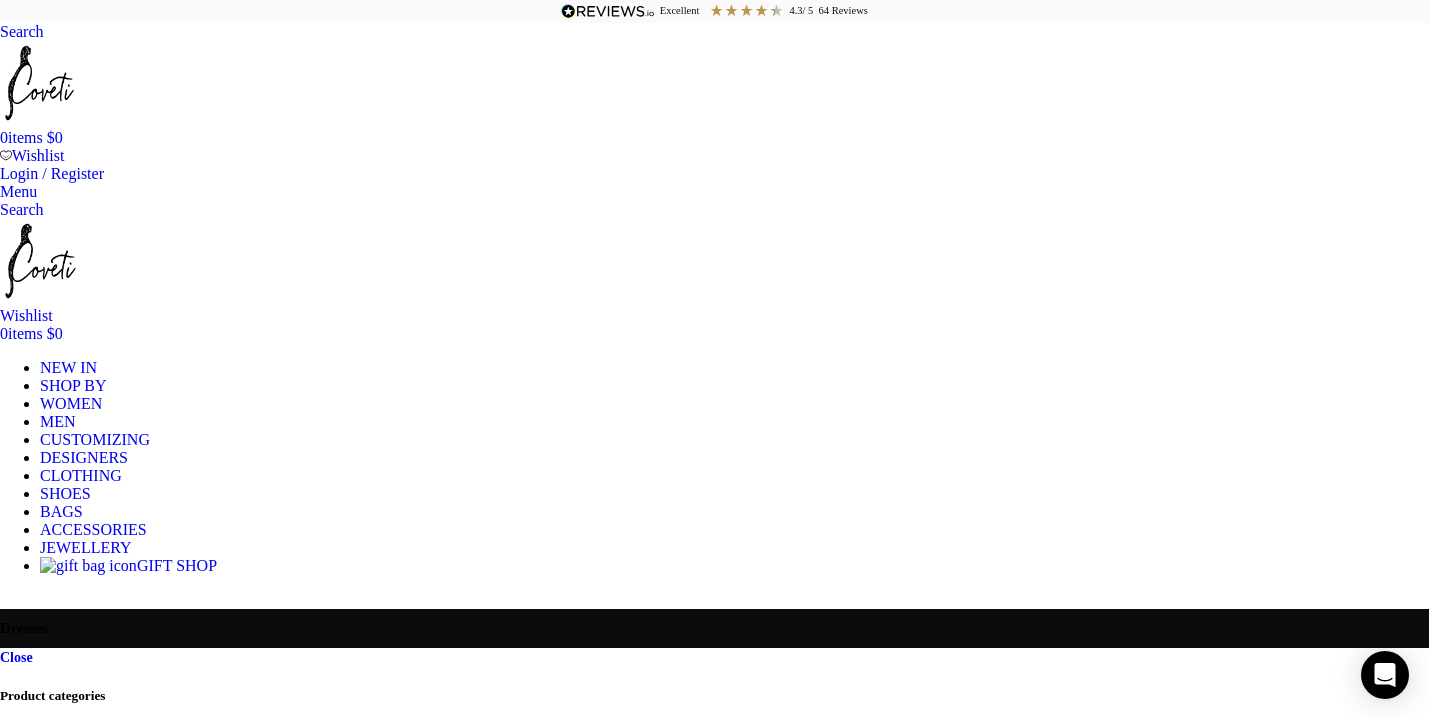 scroll, scrollTop: 0, scrollLeft: 0, axis: both 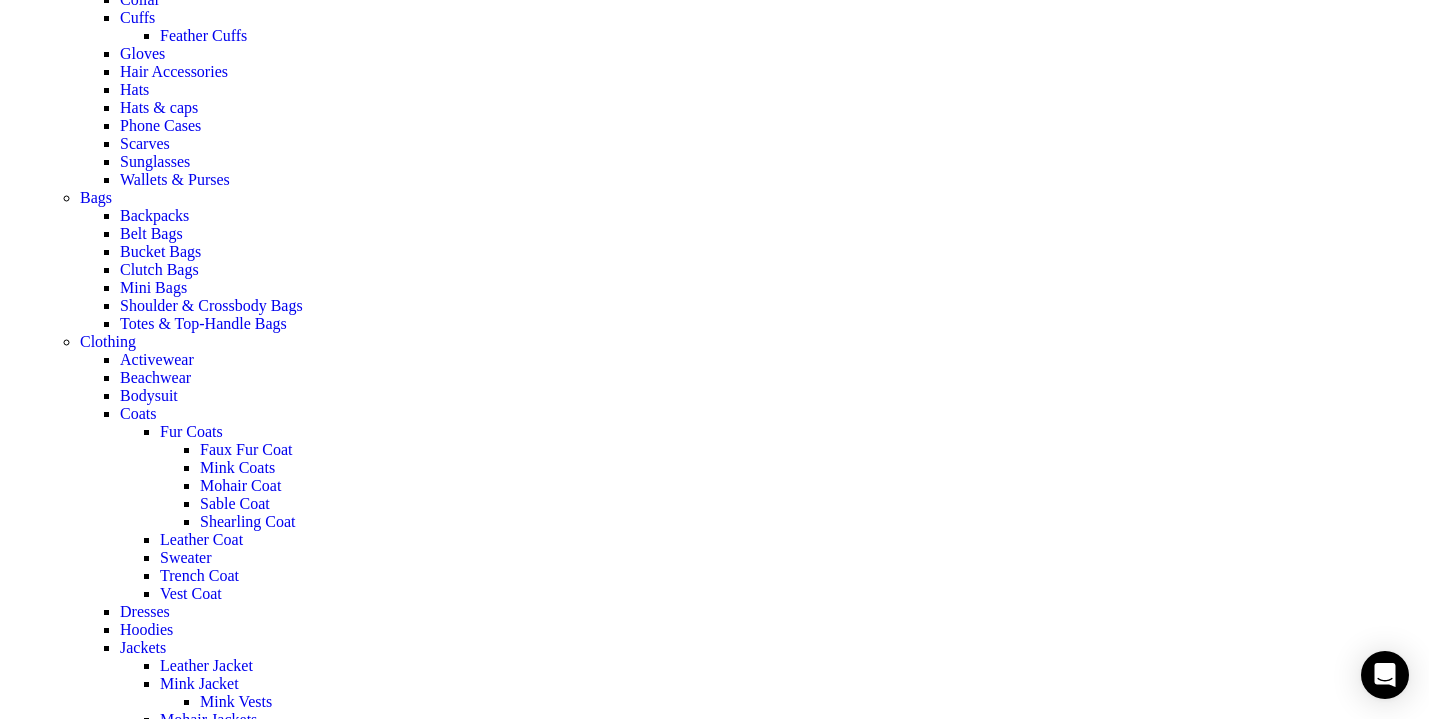 click at bounding box center (714, 10858) 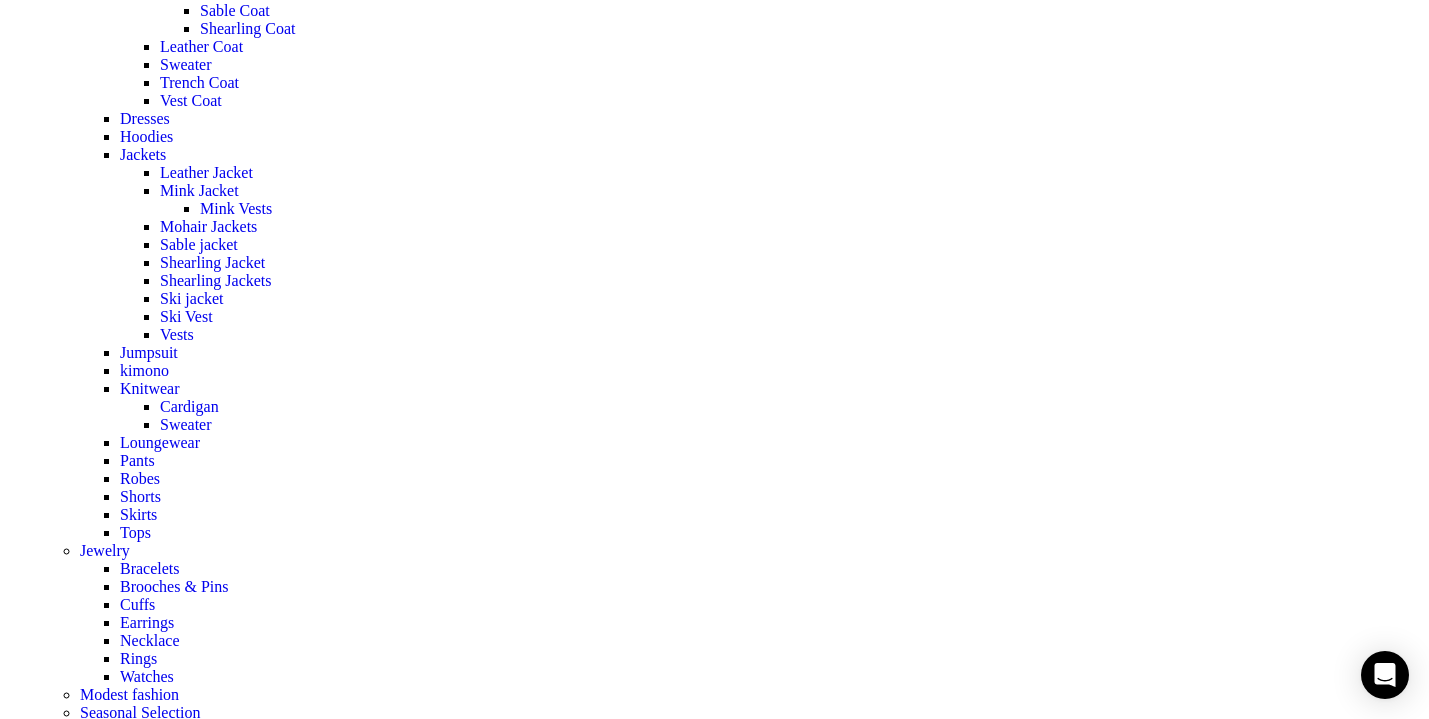 scroll, scrollTop: 1766, scrollLeft: 0, axis: vertical 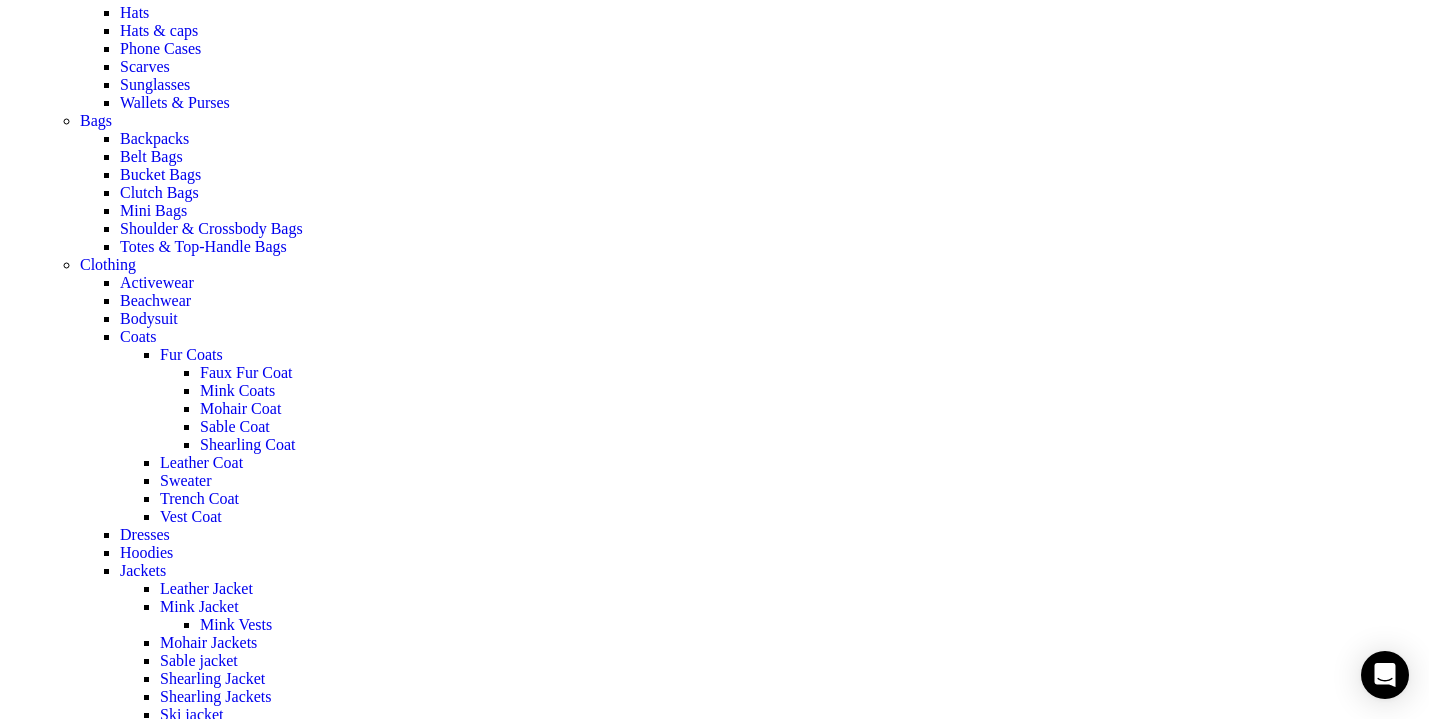 click at bounding box center [714, 10781] 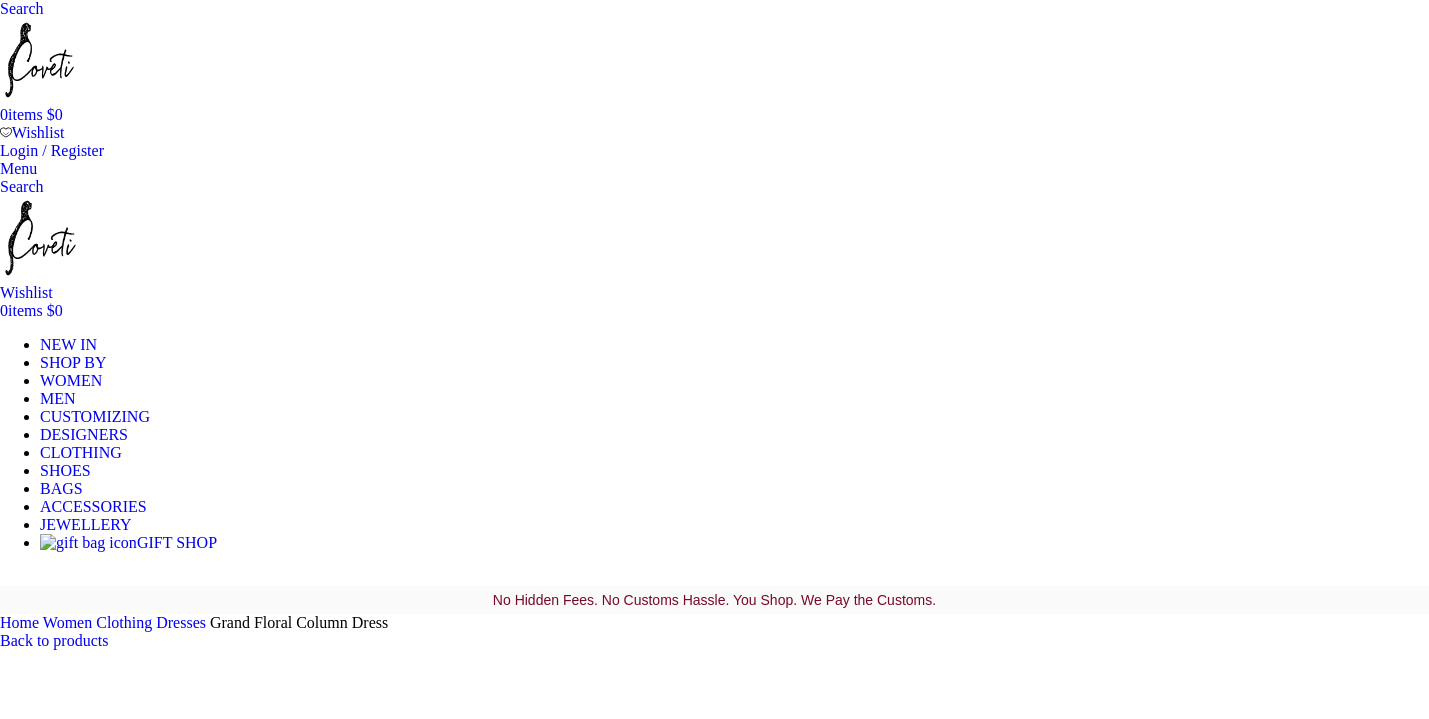 scroll, scrollTop: 0, scrollLeft: 0, axis: both 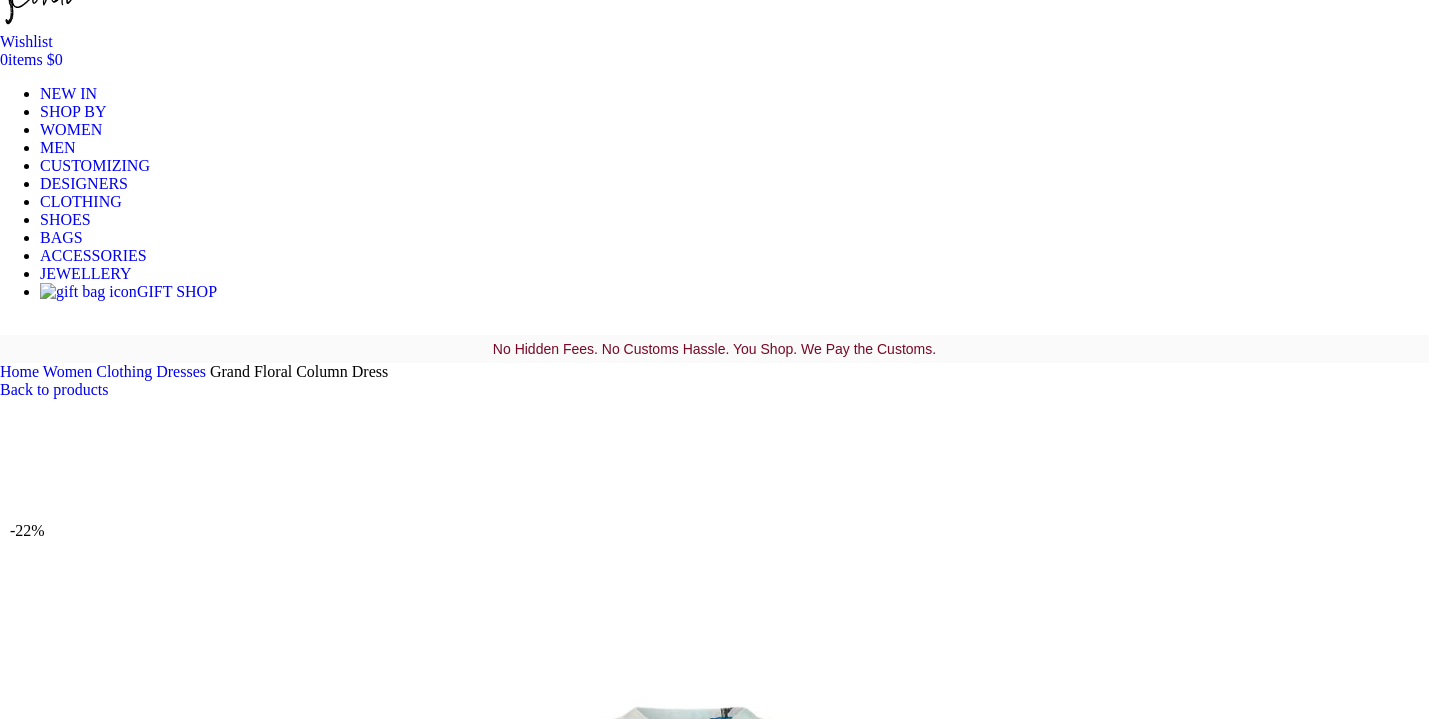 click at bounding box center [310, 9402] 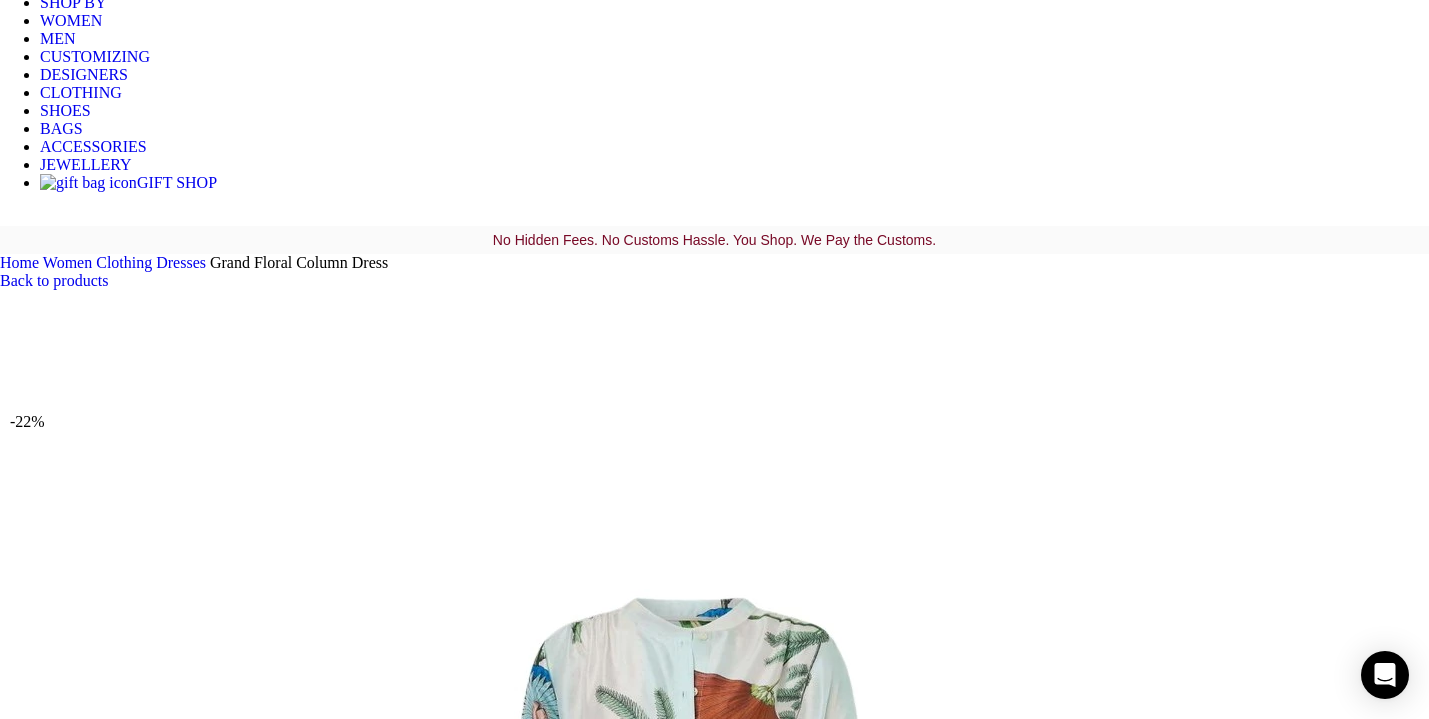 scroll, scrollTop: 373, scrollLeft: 0, axis: vertical 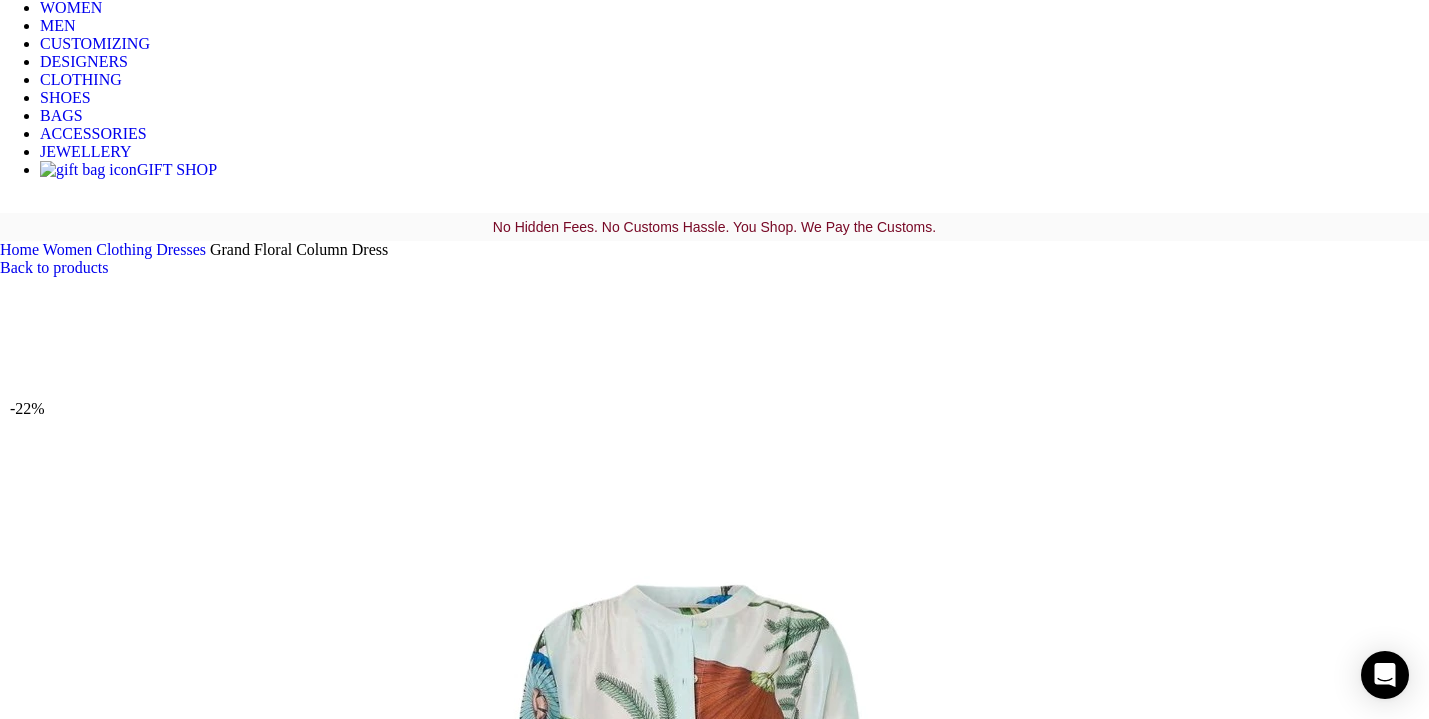 click at bounding box center (310, 1684) 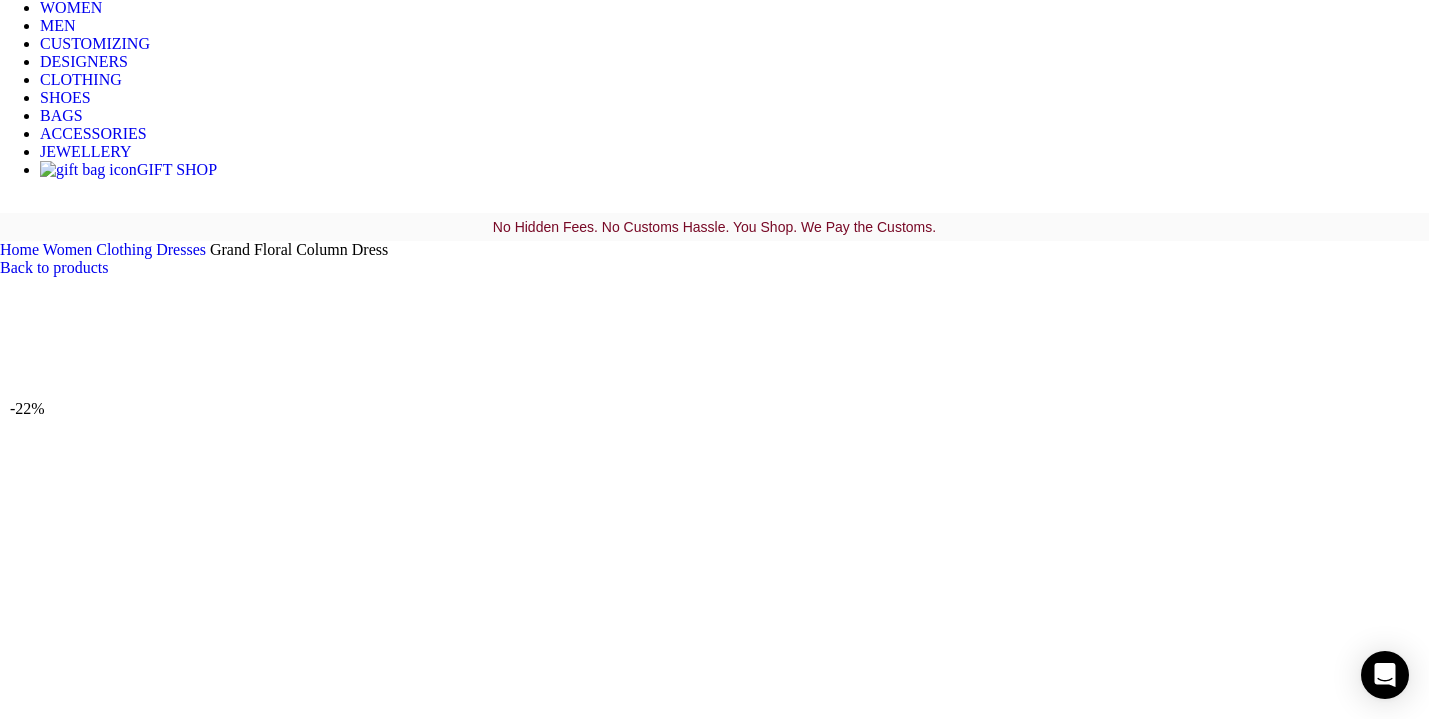 scroll, scrollTop: 0, scrollLeft: 211, axis: horizontal 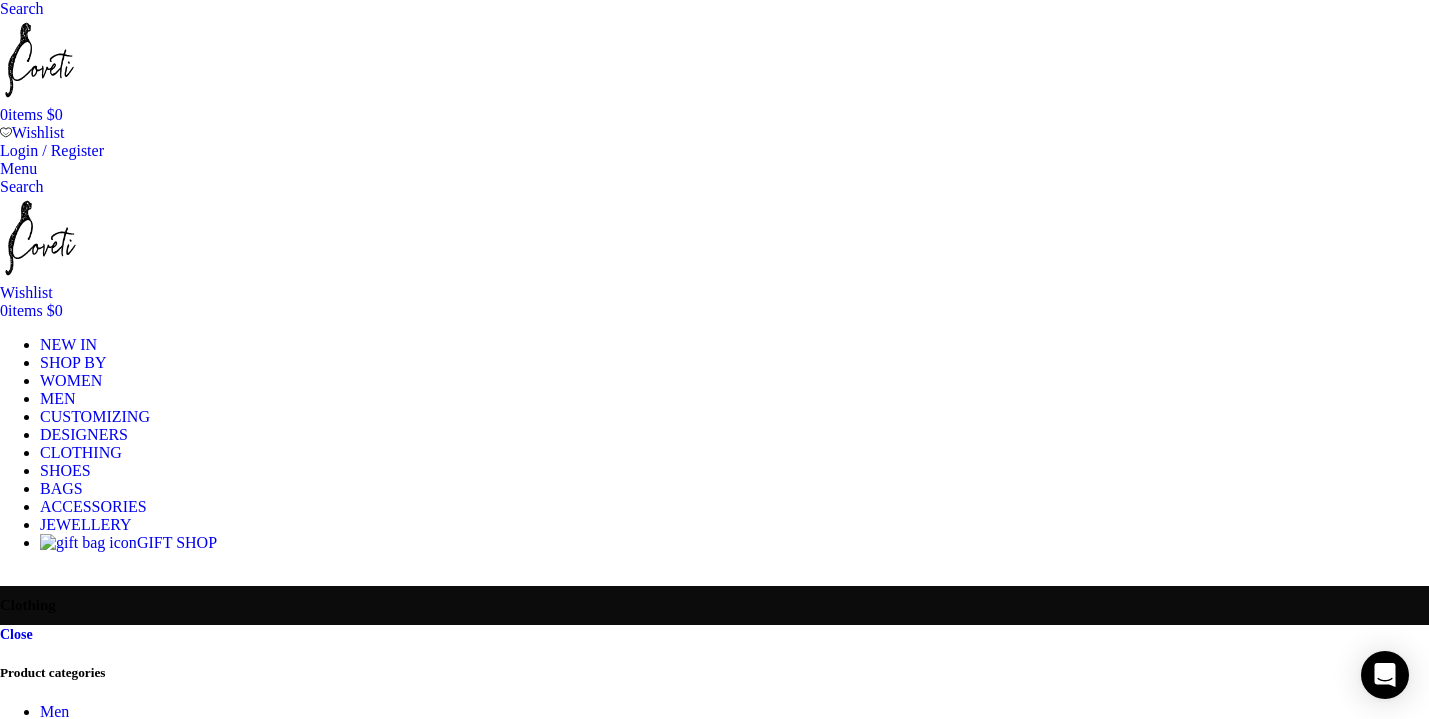 click on "Dresses" at bounding box center (145, 2277) 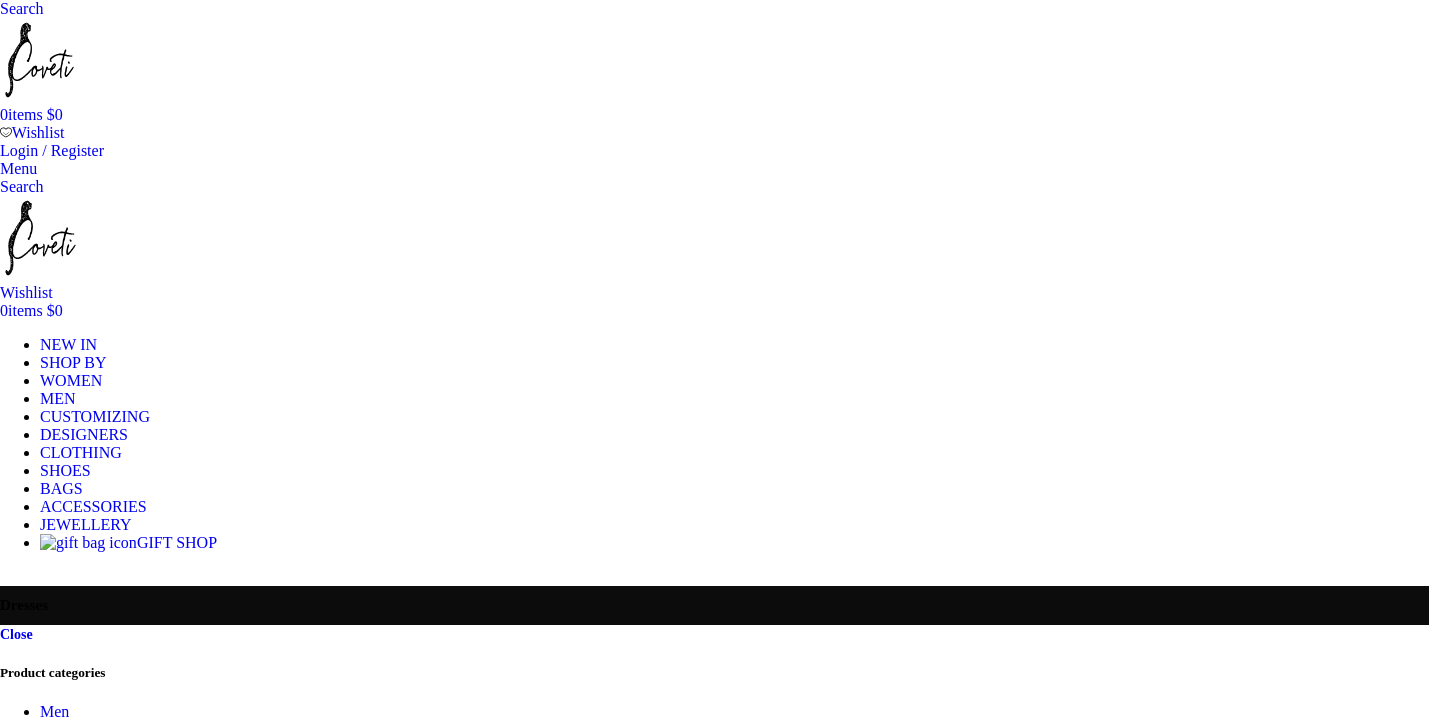 scroll, scrollTop: 0, scrollLeft: 0, axis: both 